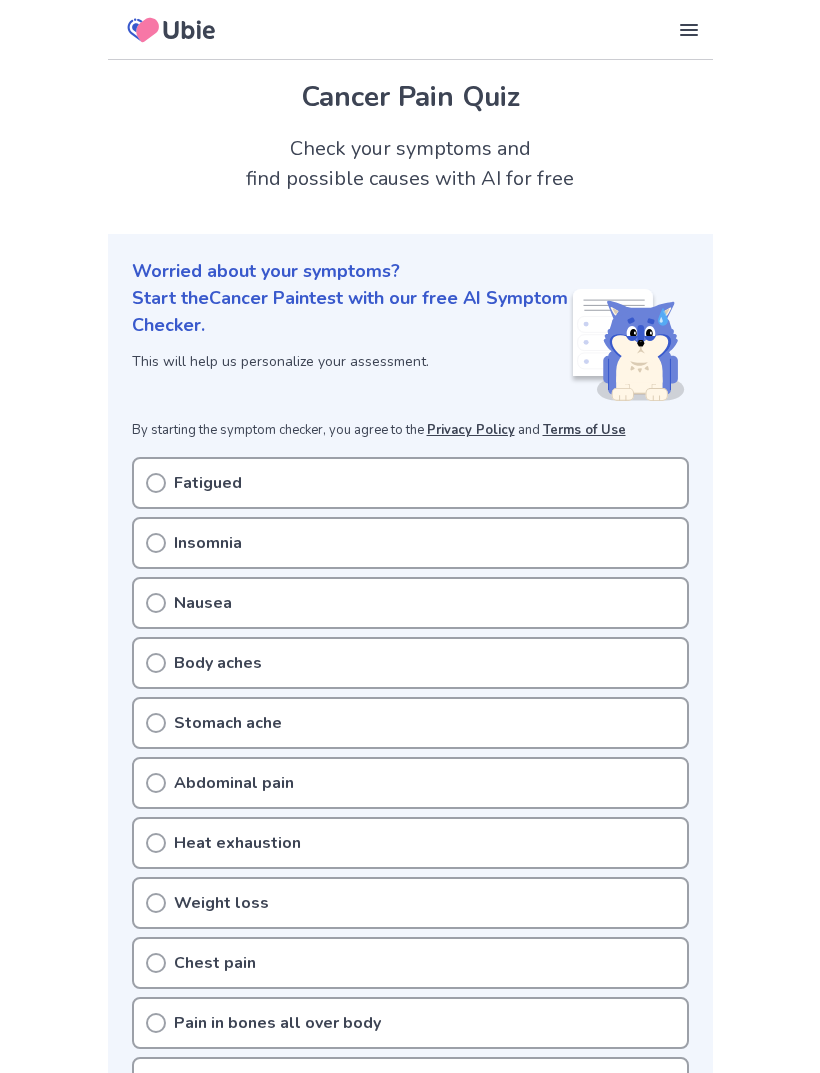 scroll, scrollTop: 0, scrollLeft: 0, axis: both 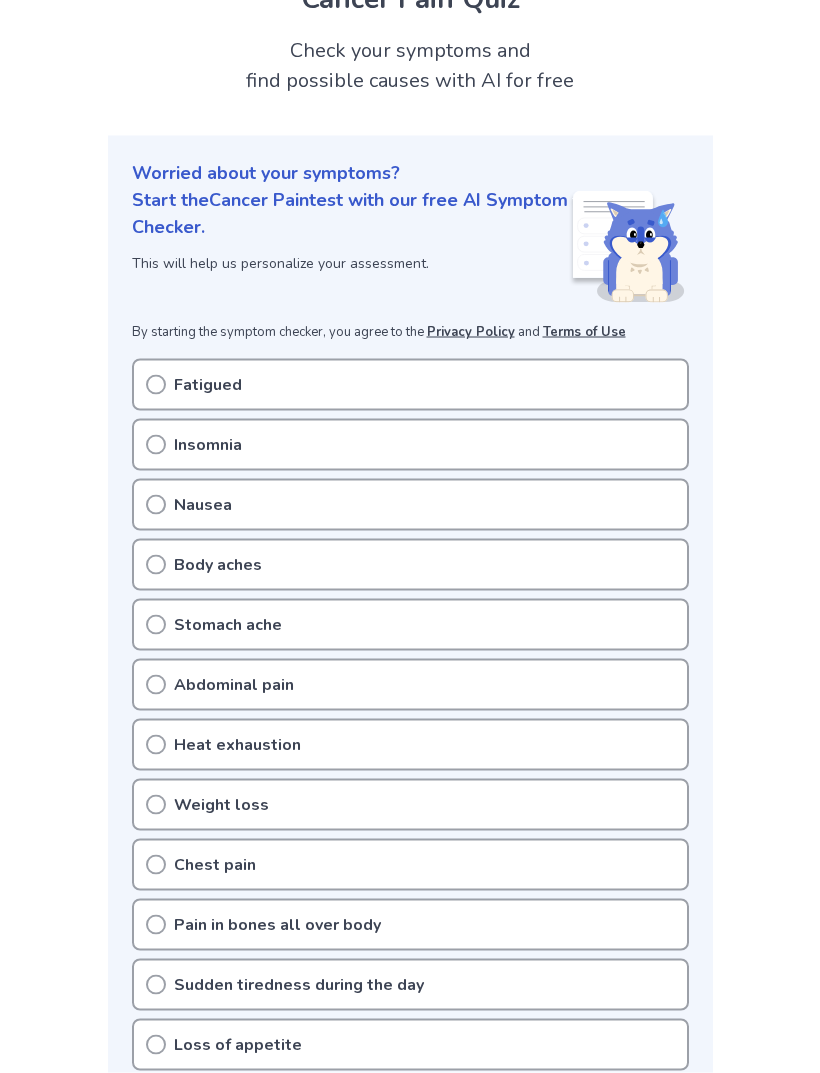 click on "Fatigued" at bounding box center [410, 385] 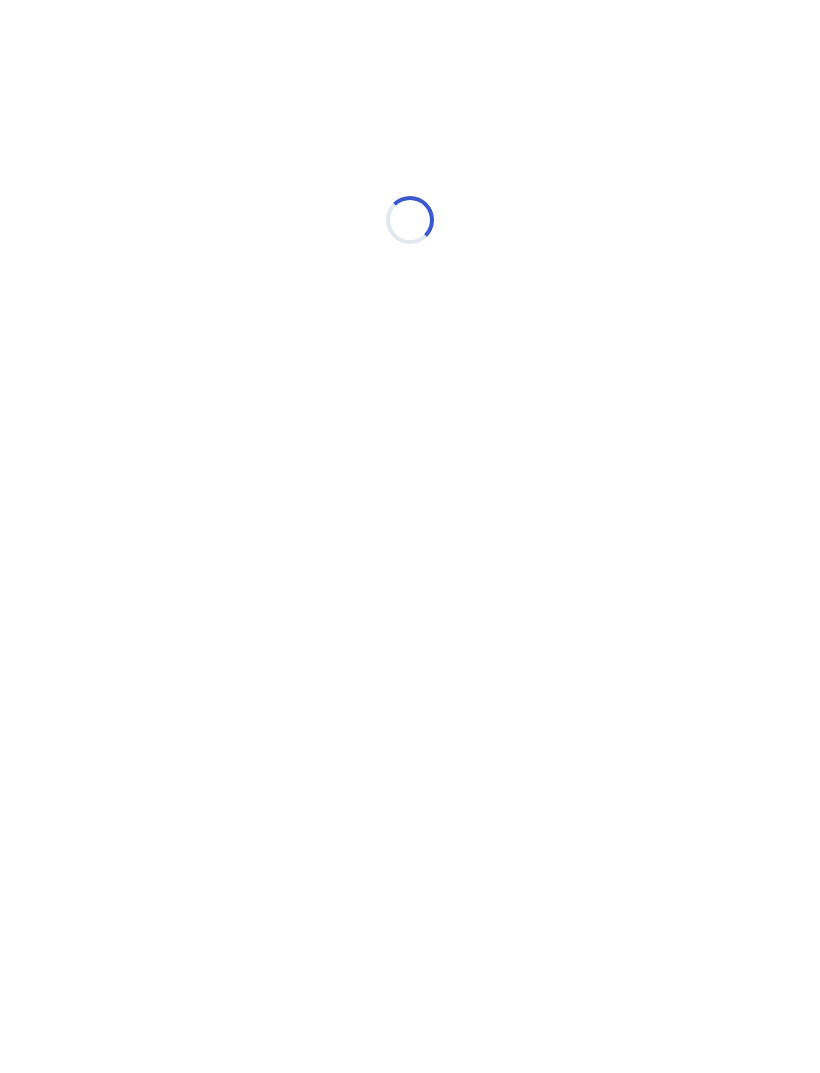 scroll, scrollTop: 0, scrollLeft: 0, axis: both 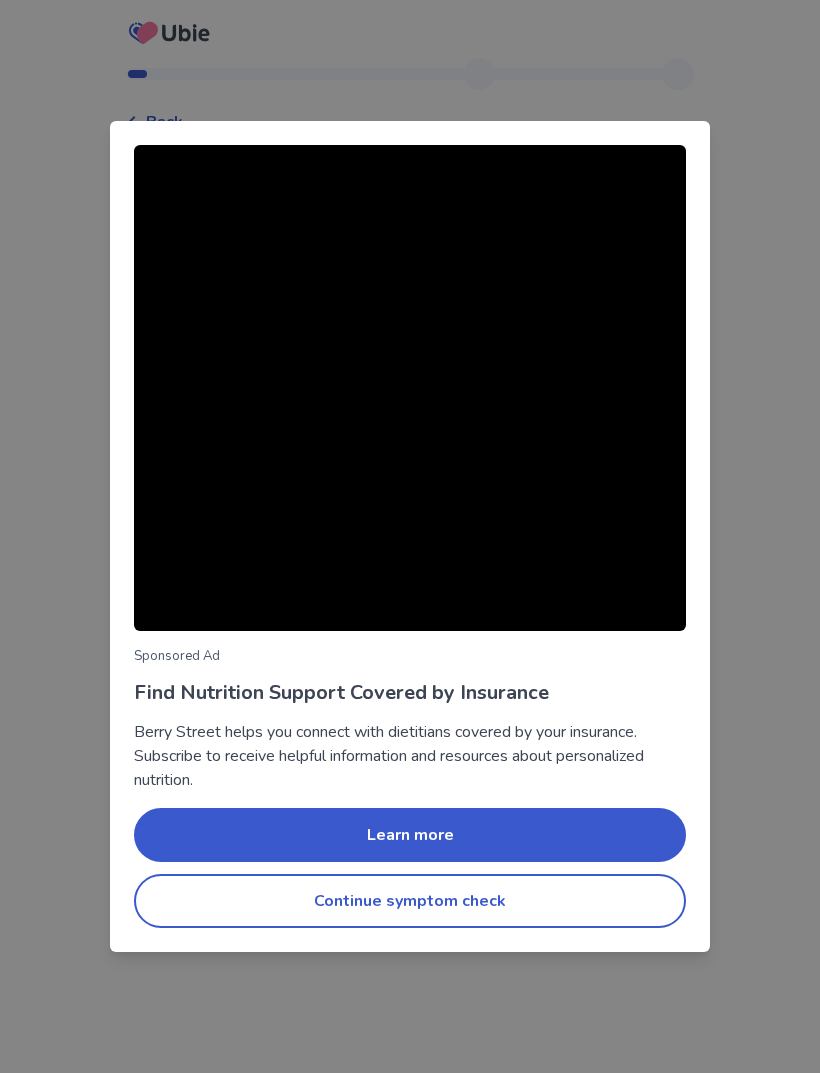 click on "Continue symptom check" at bounding box center [410, 901] 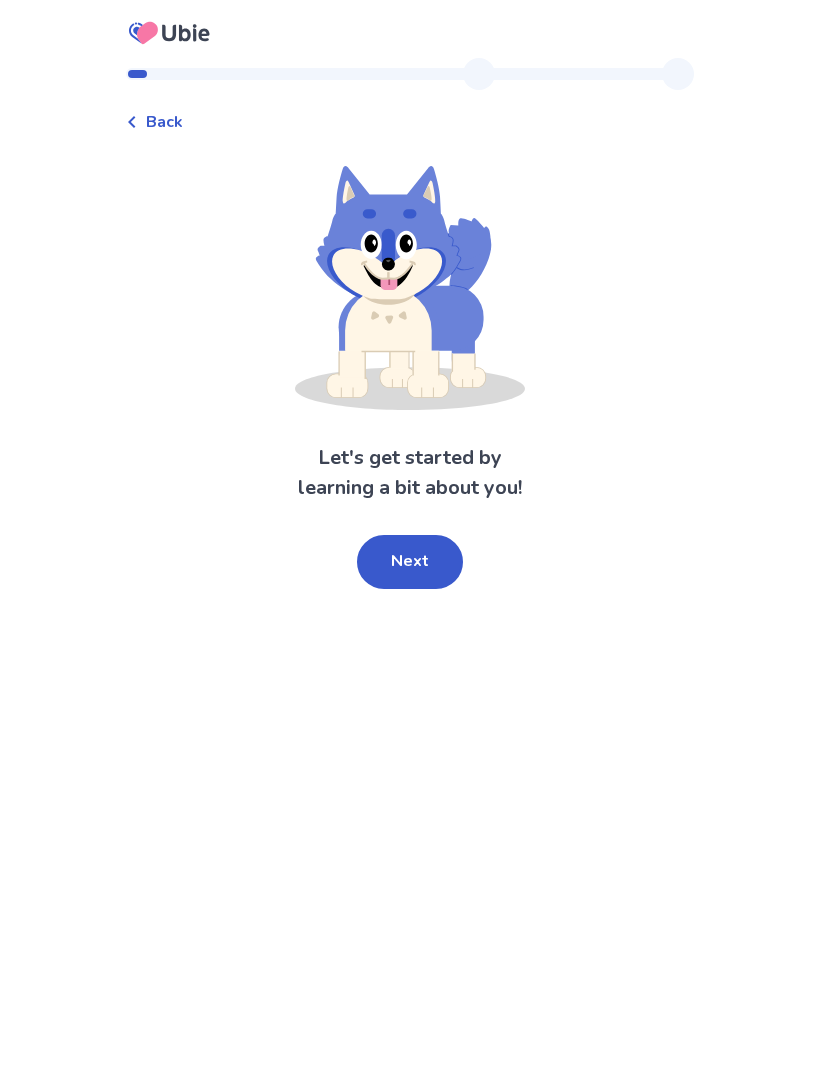 click on "Next" at bounding box center (410, 562) 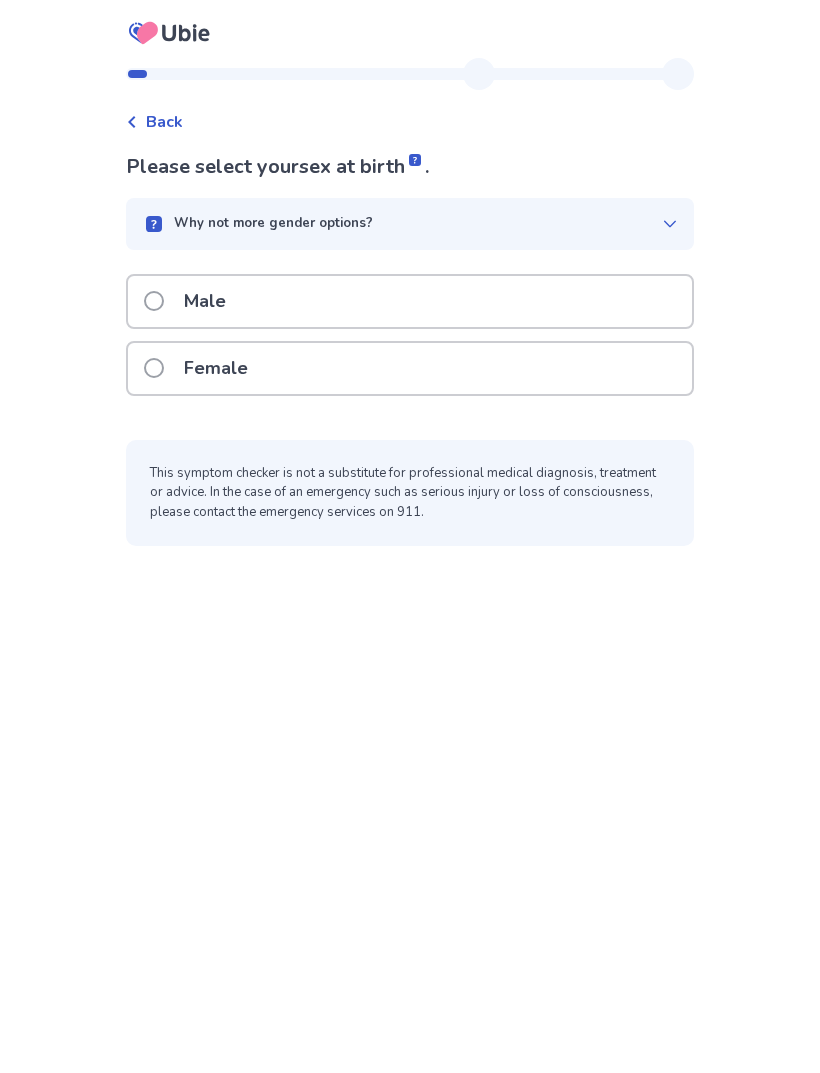 click on "Female" at bounding box center [410, 368] 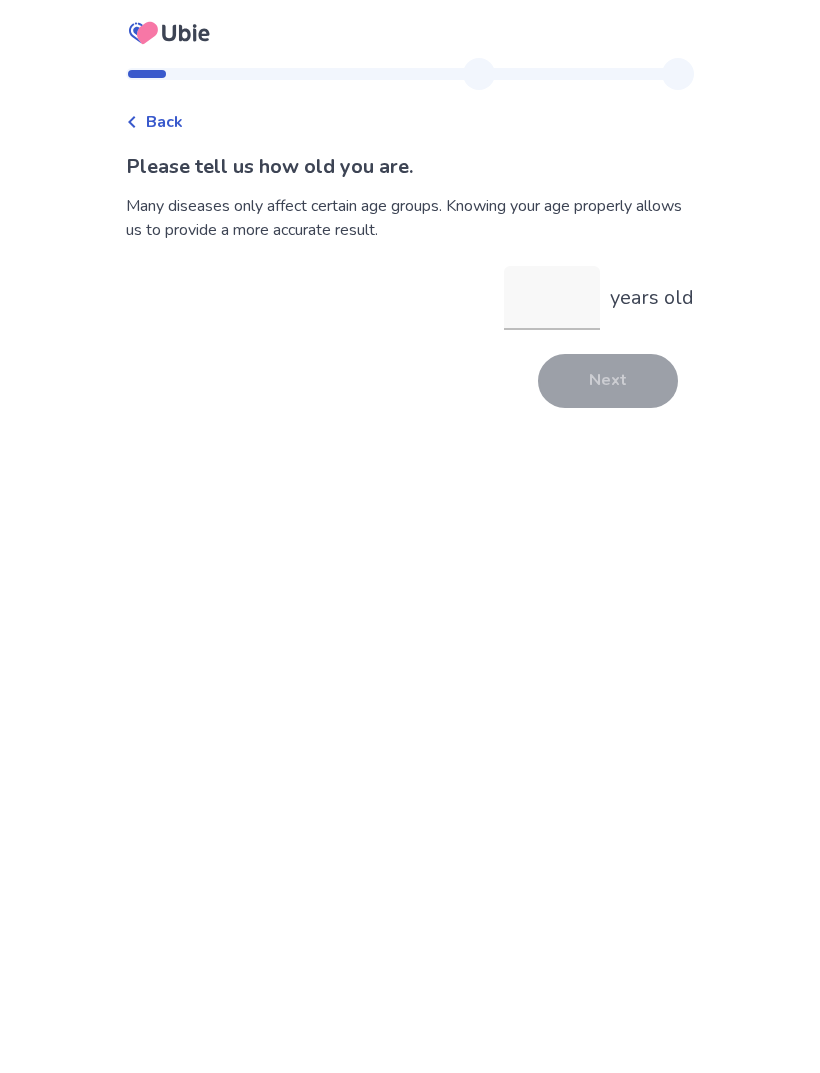 click on "years old" at bounding box center (552, 298) 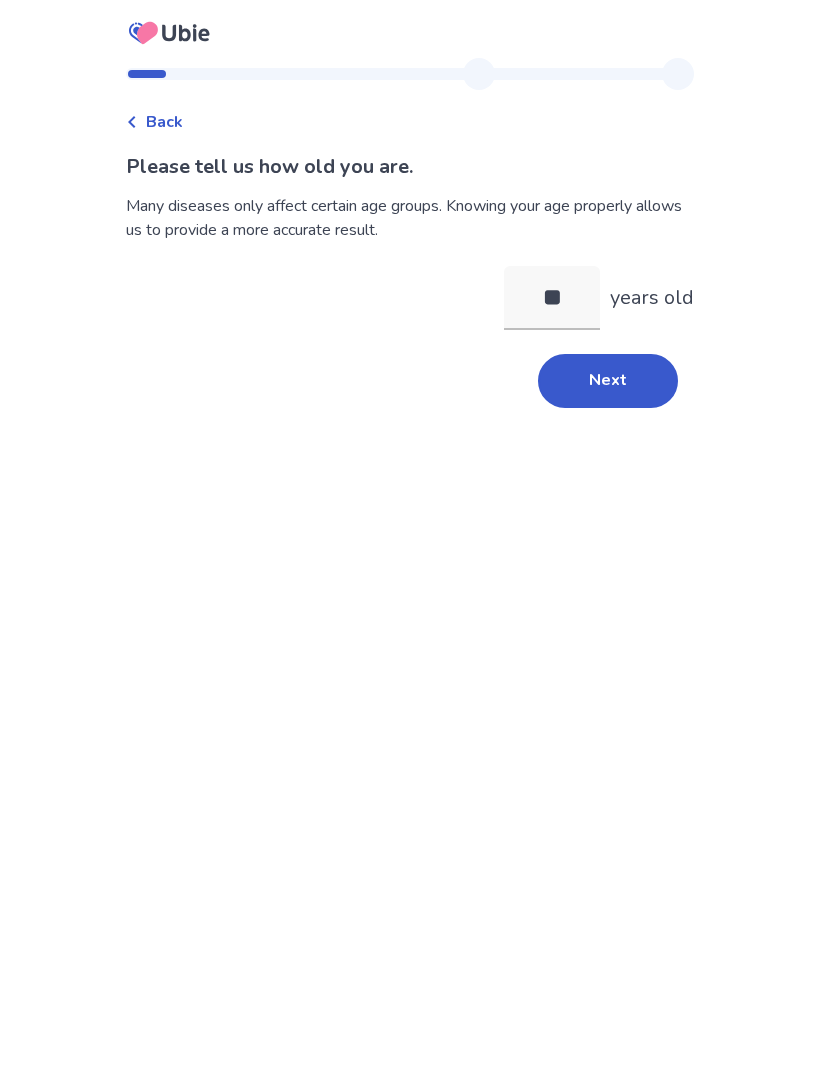 click on "Next" at bounding box center [608, 381] 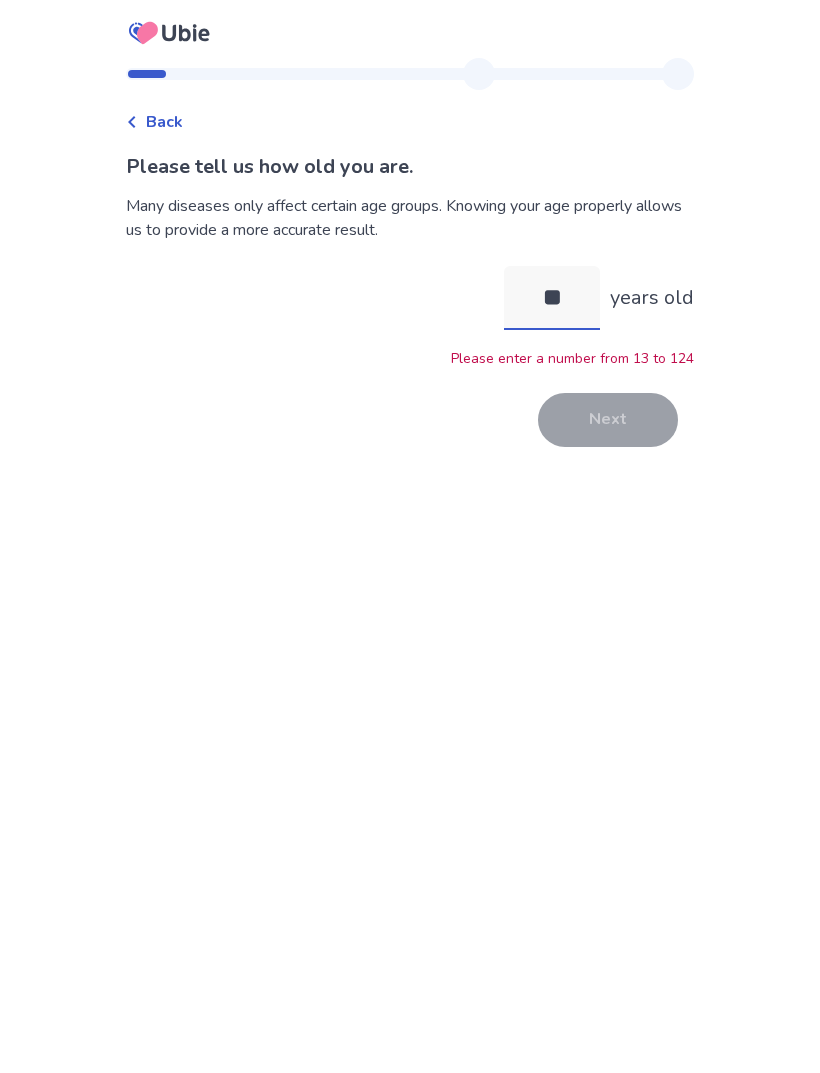 click on "**" at bounding box center (552, 298) 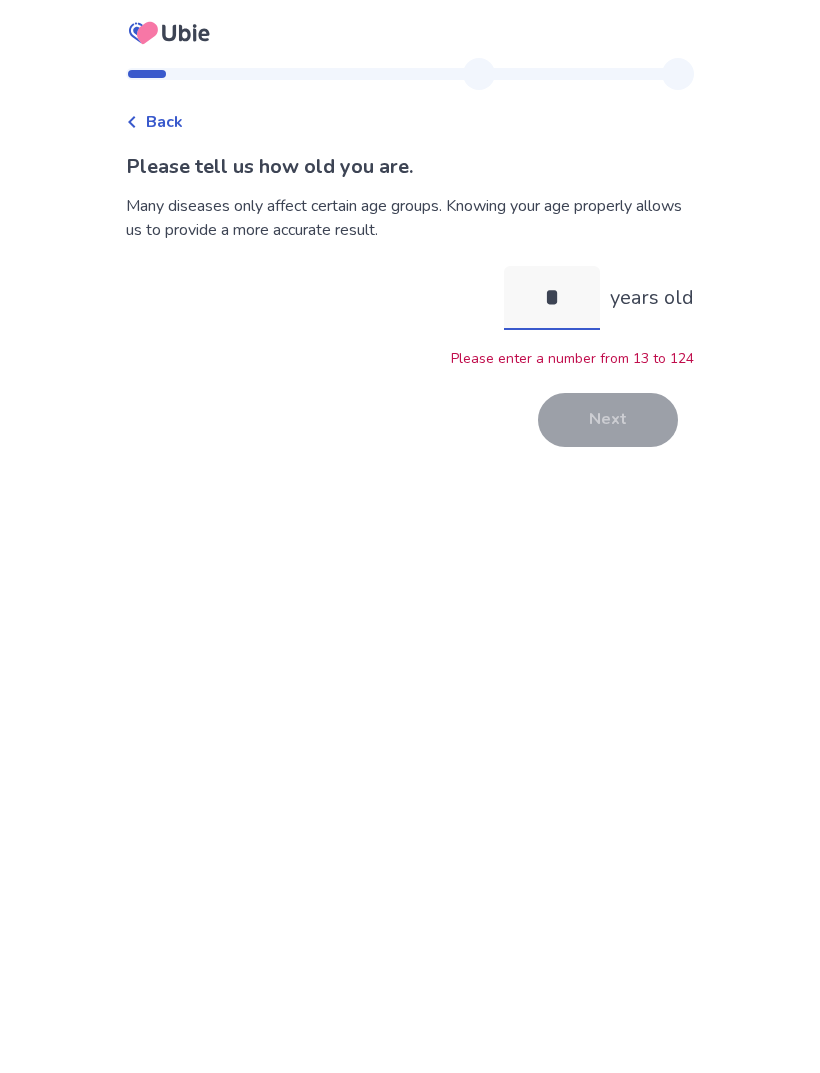 type on "**" 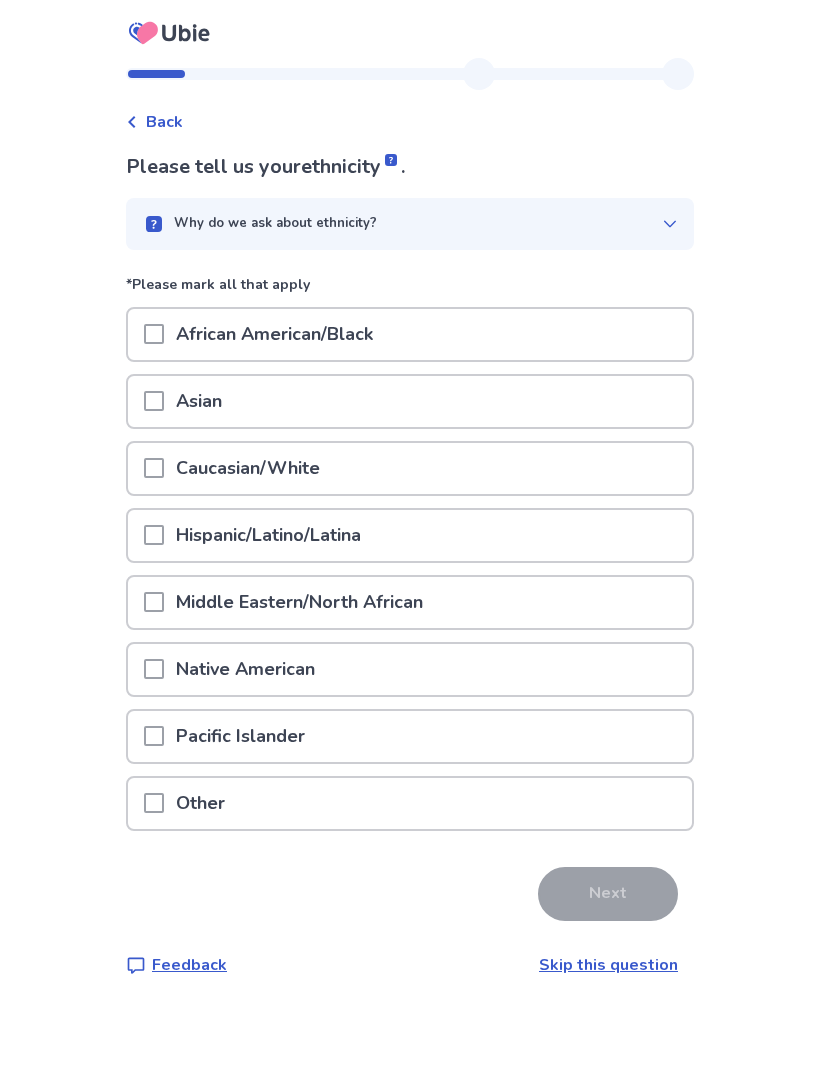 click on "Caucasian/White" at bounding box center [410, 468] 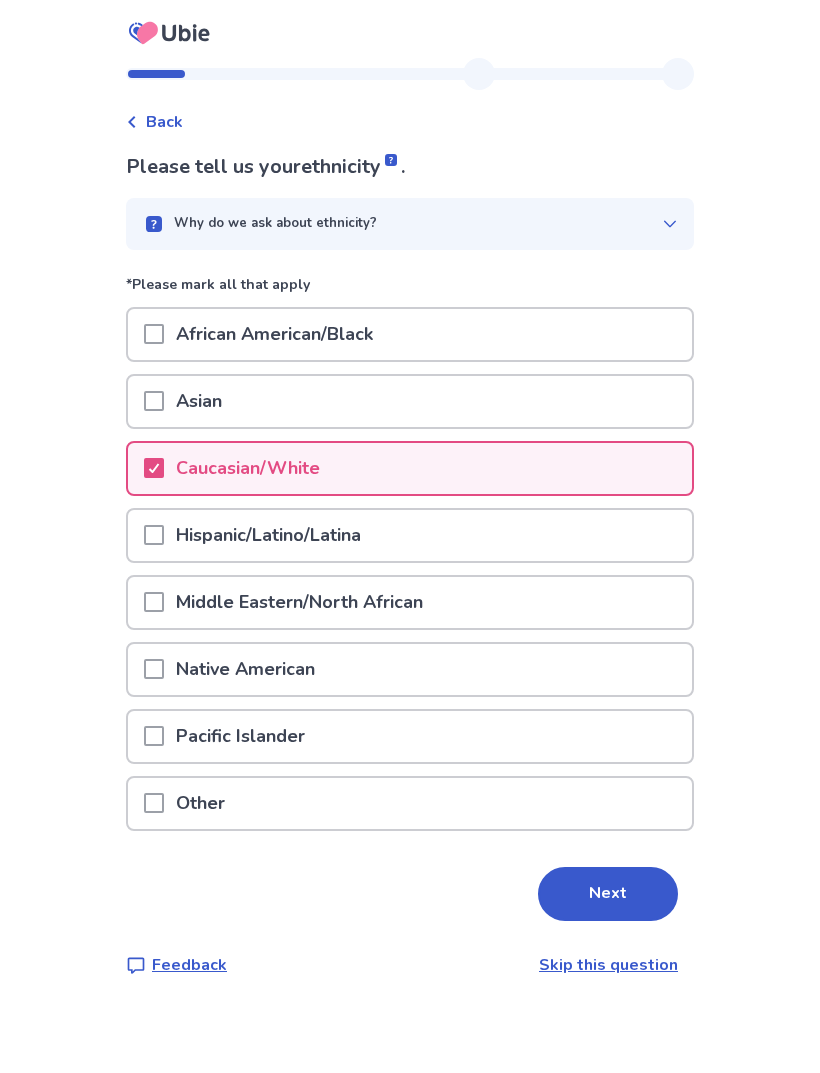 click on "Next" at bounding box center [608, 894] 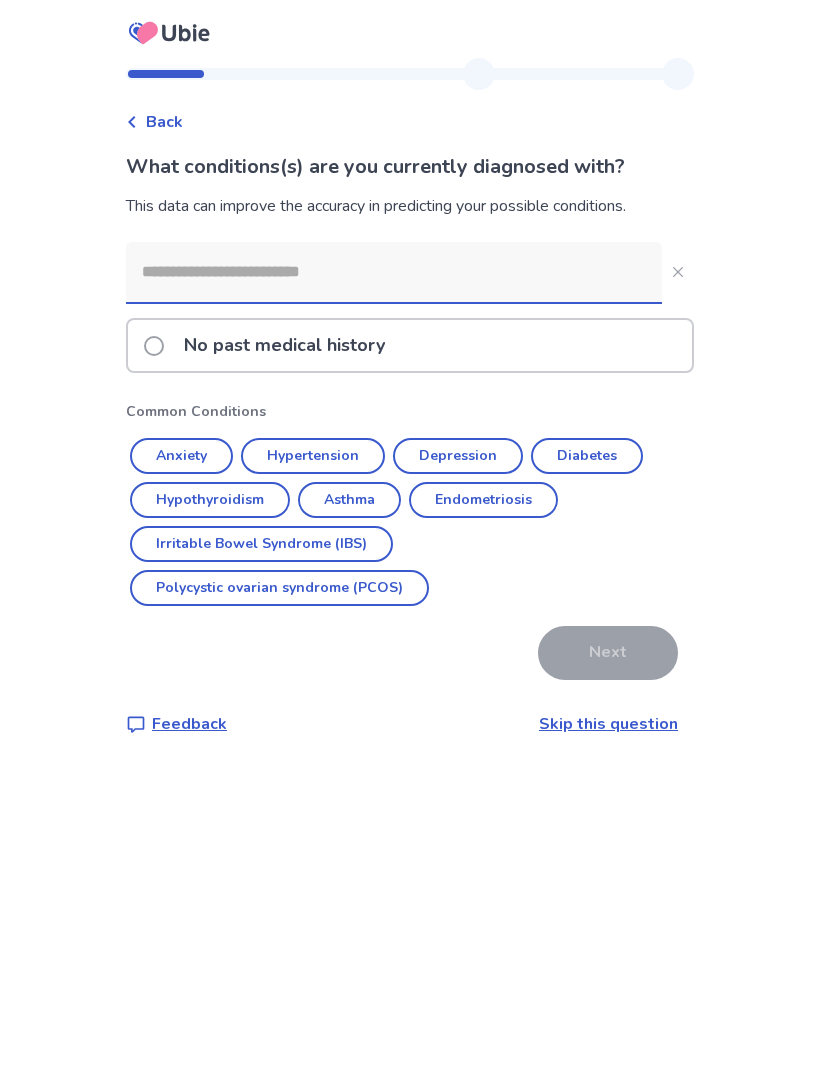 click at bounding box center (394, 272) 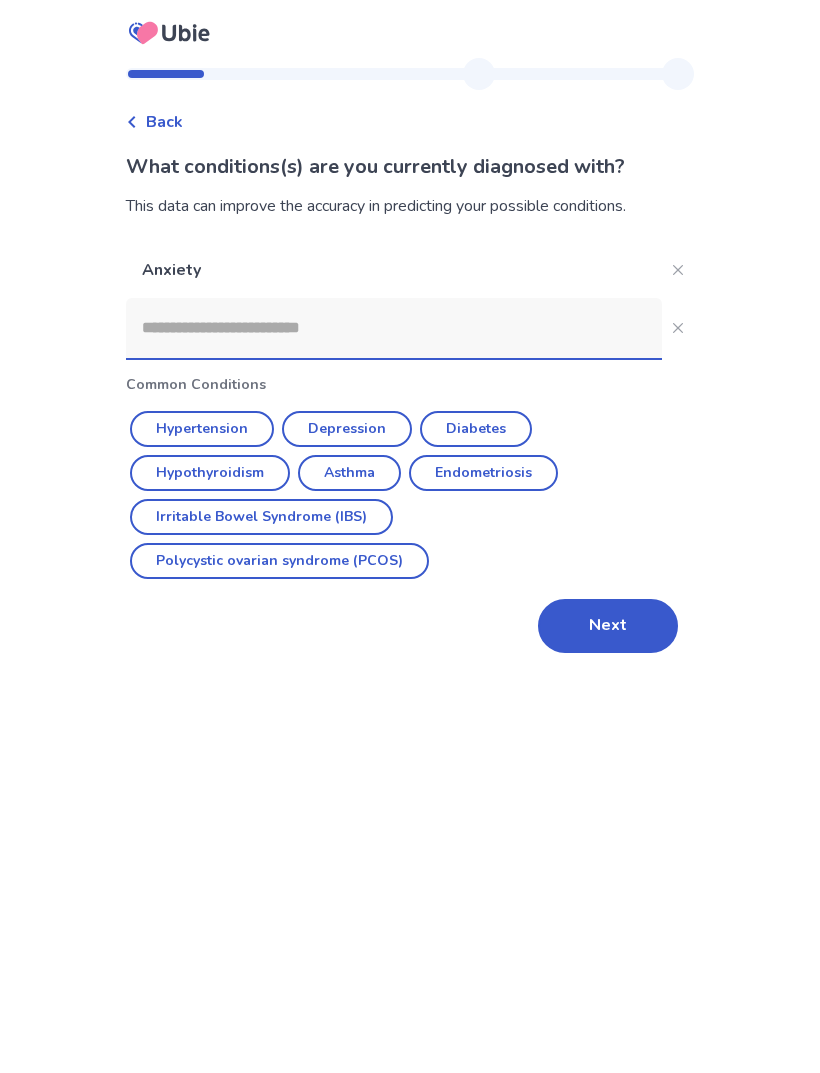 click on "Depression" at bounding box center (347, 429) 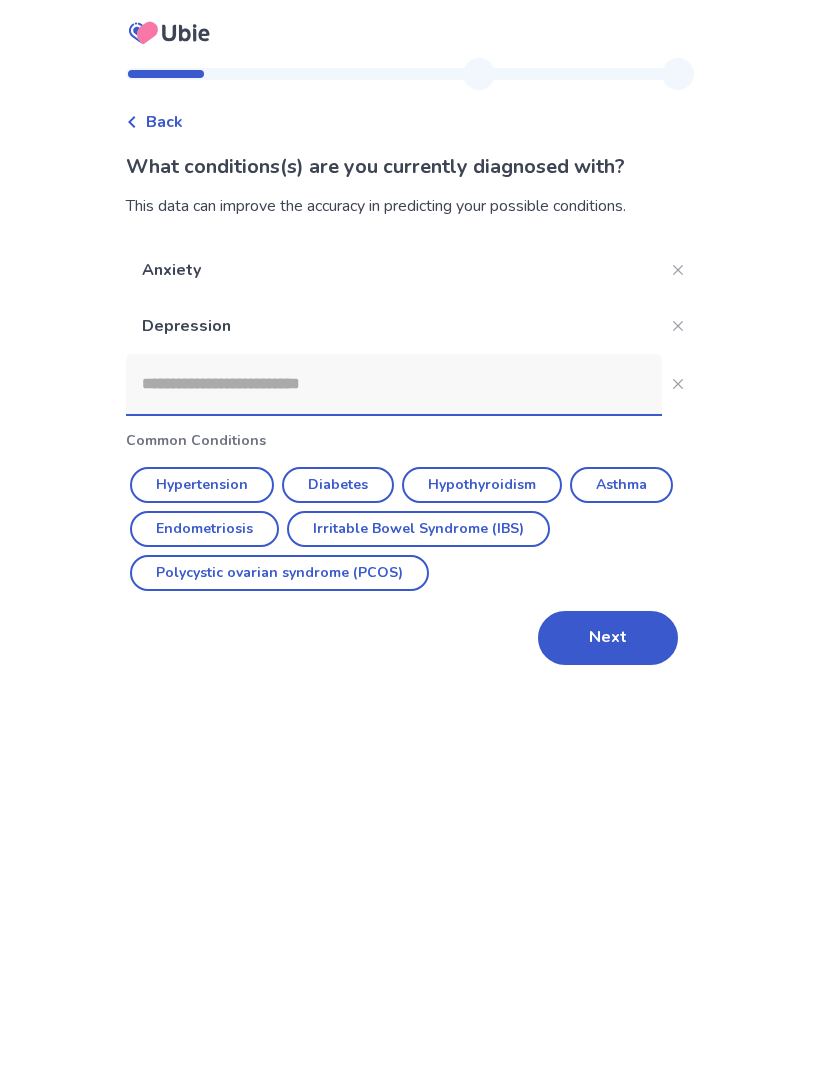 click on "Next" at bounding box center [608, 638] 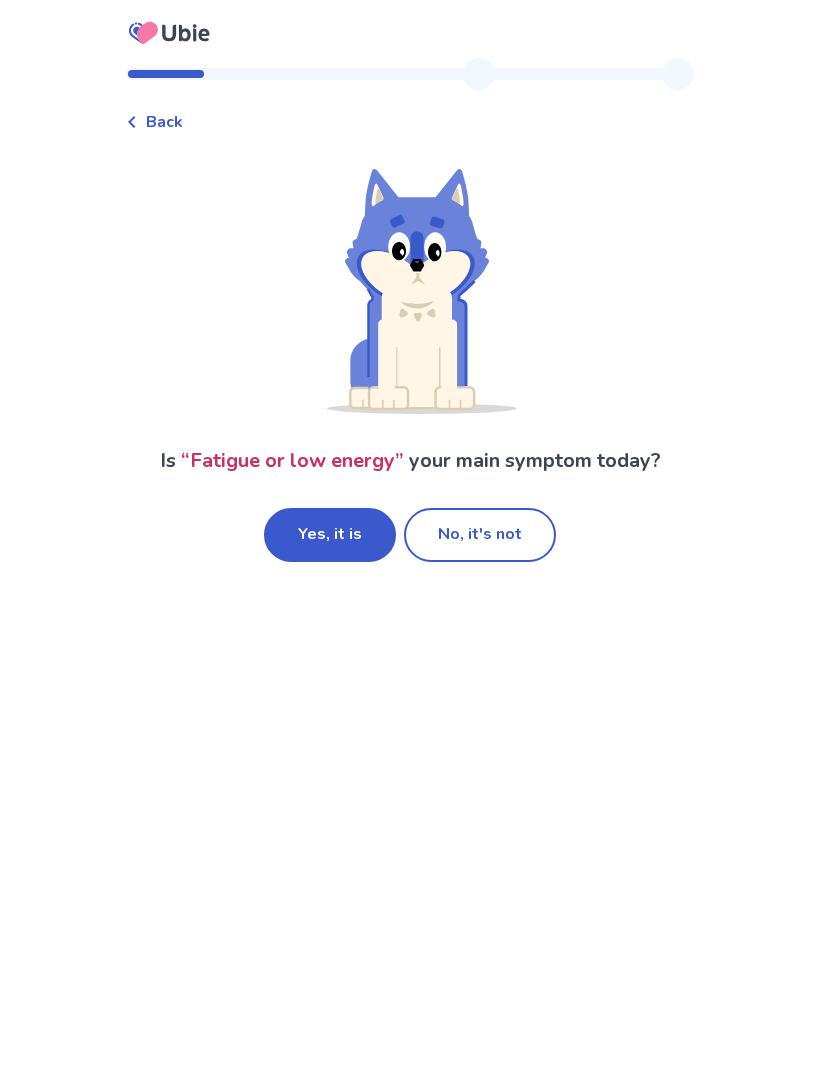click on "No, it's not" at bounding box center (480, 535) 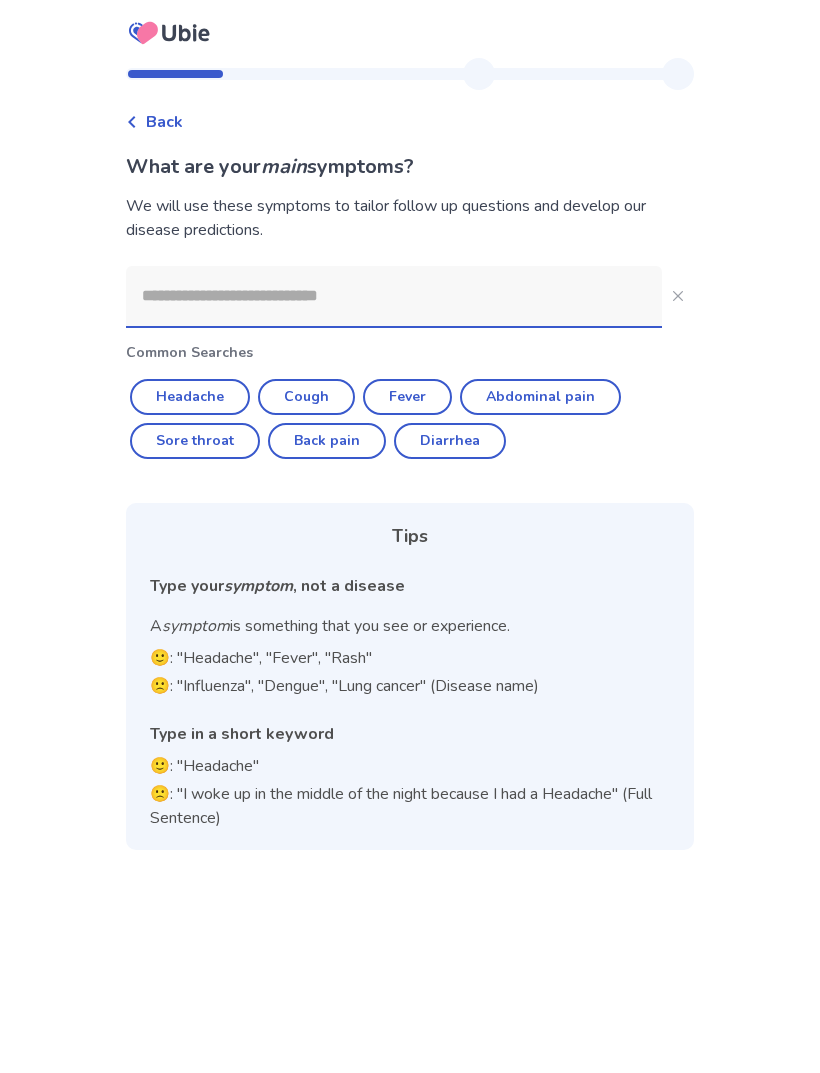 click on "Diarrhea" 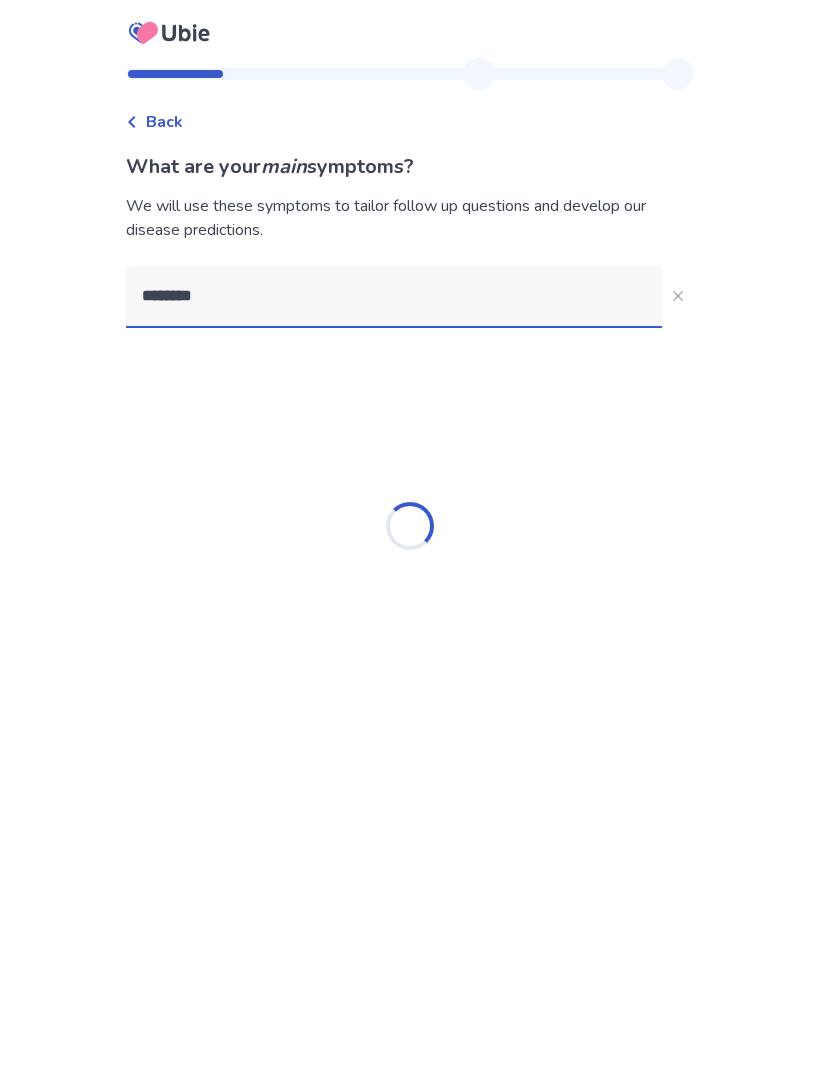 type on "********" 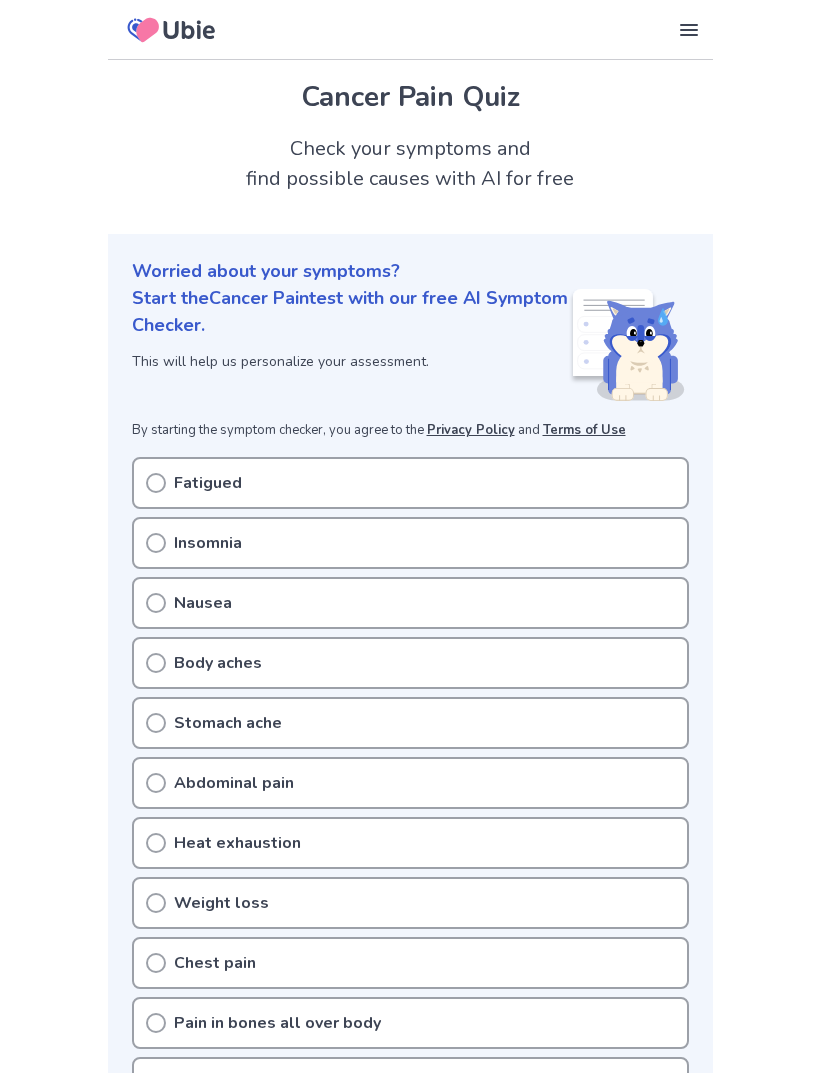 scroll, scrollTop: 163, scrollLeft: 0, axis: vertical 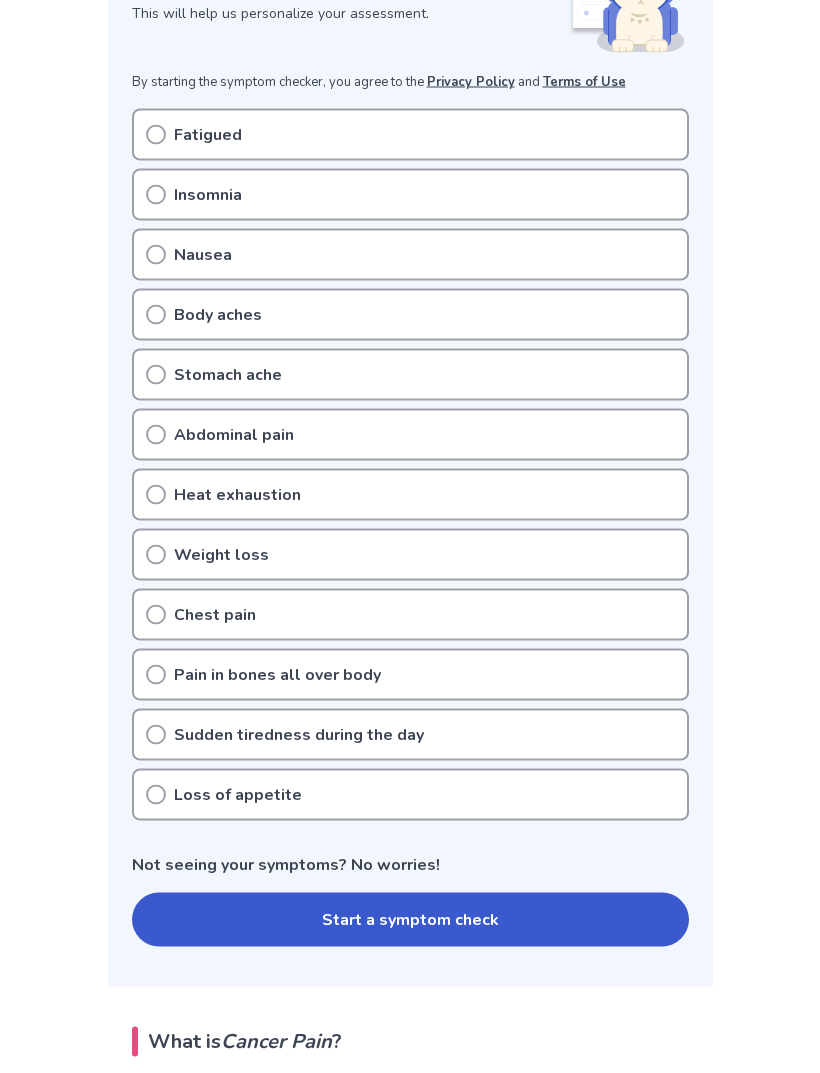 click on "Start a symptom check" at bounding box center [410, 920] 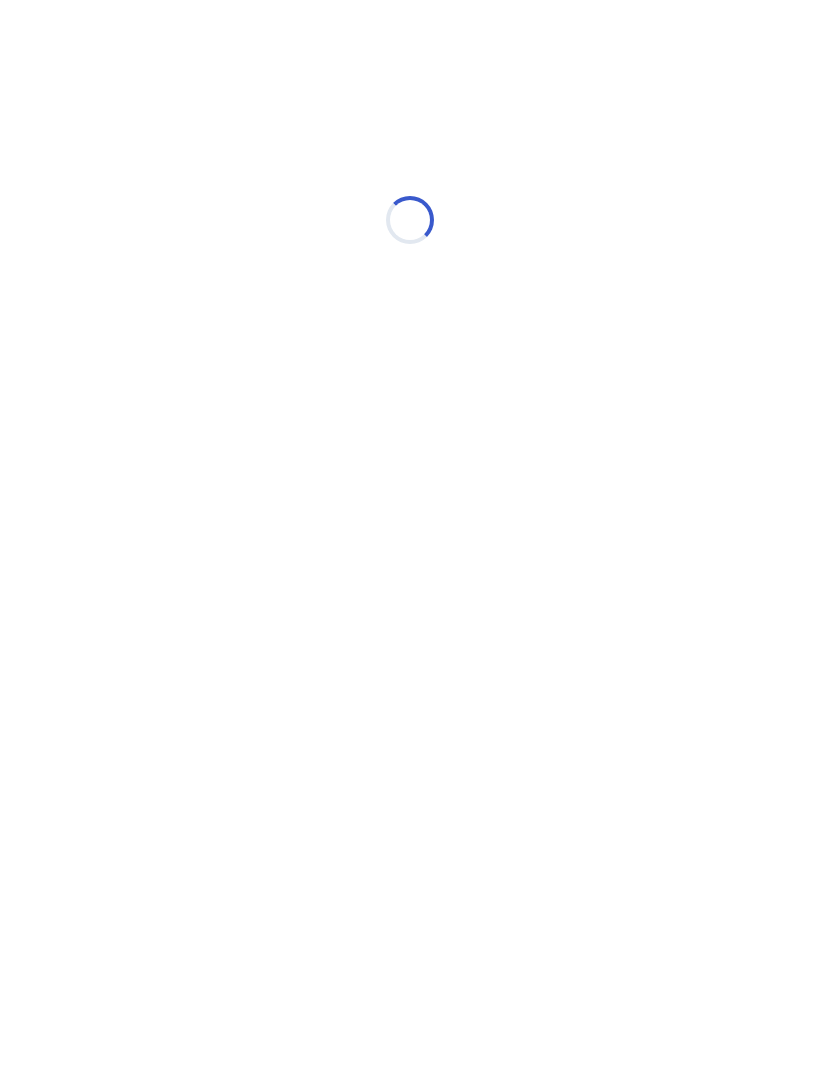 scroll, scrollTop: 0, scrollLeft: 0, axis: both 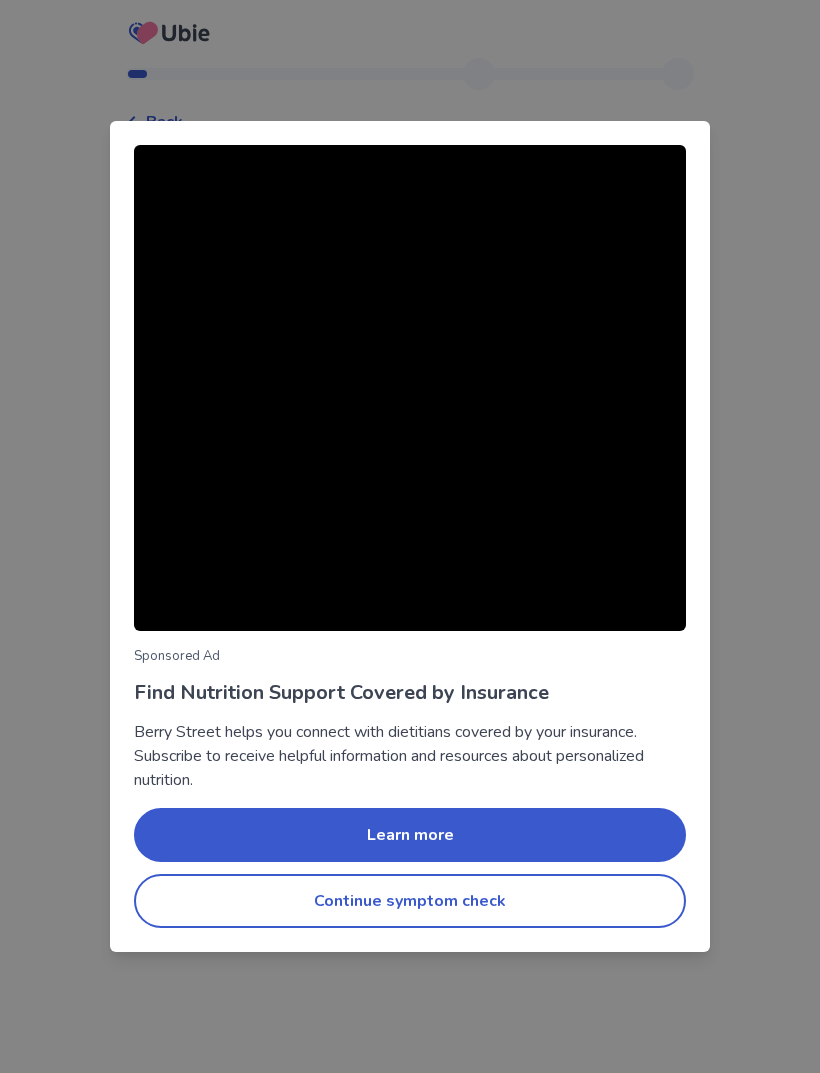 click on "Continue symptom check" at bounding box center (410, 901) 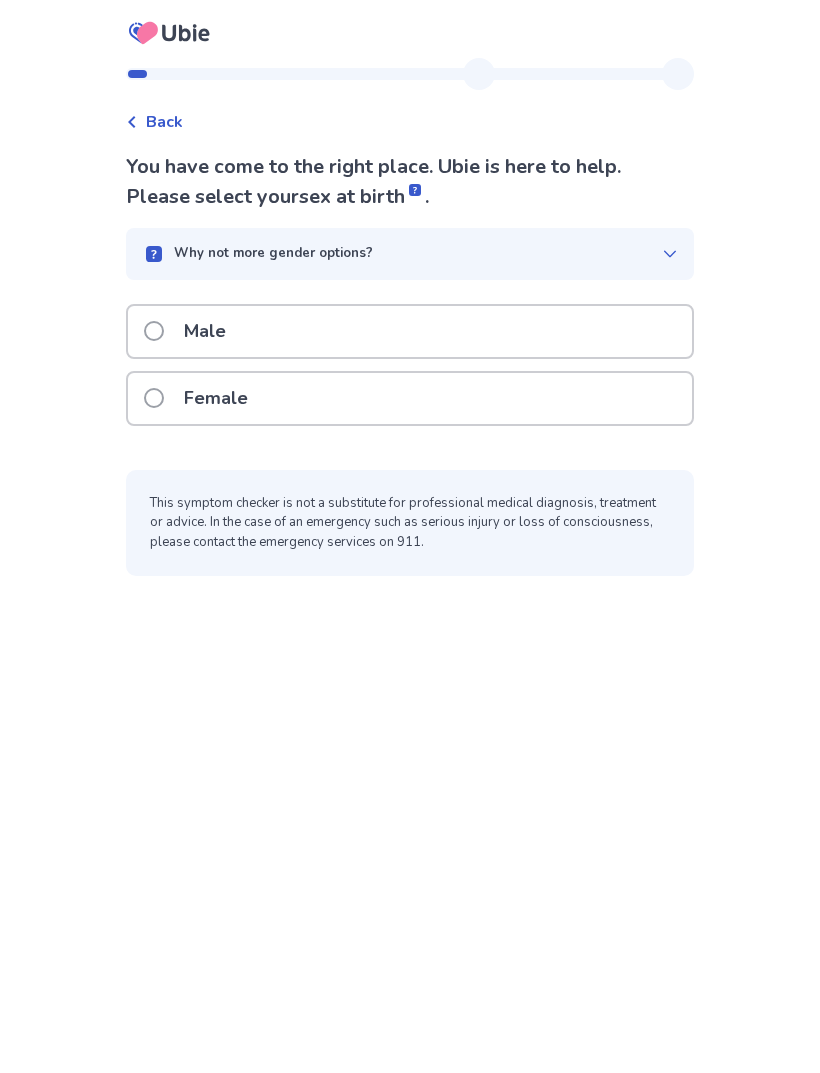 click on "Female" at bounding box center [410, 398] 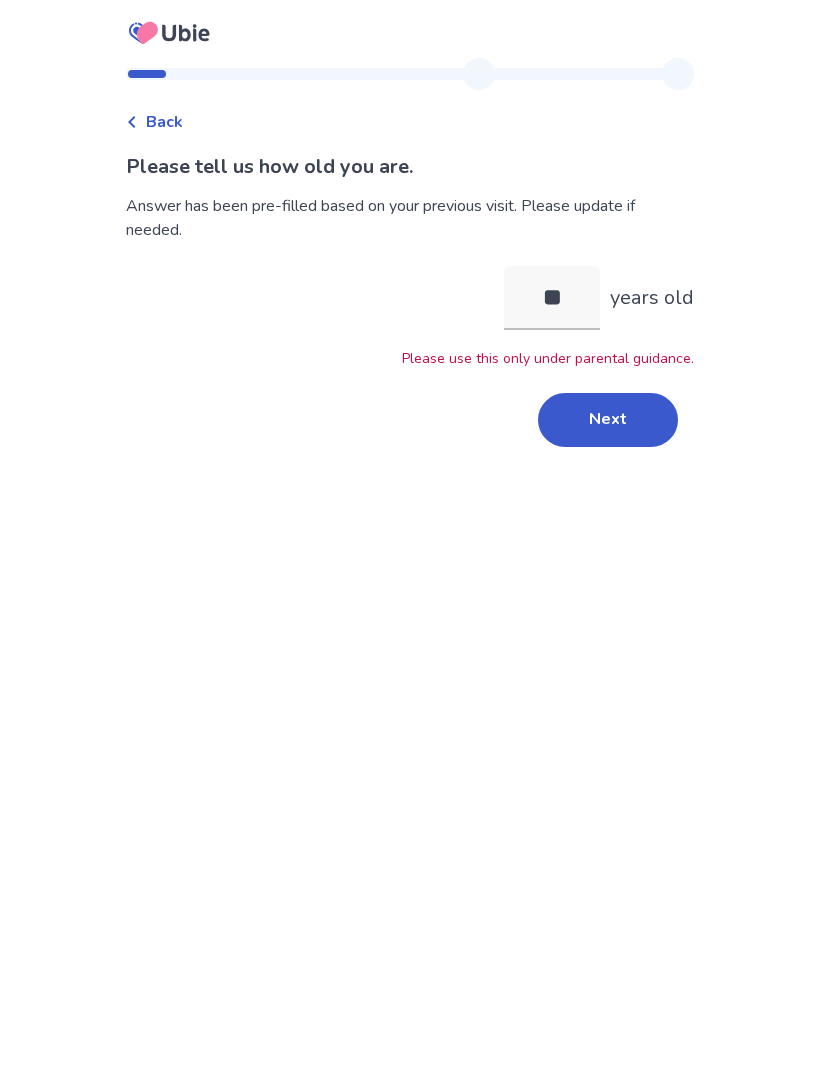 click on "Next" at bounding box center [608, 420] 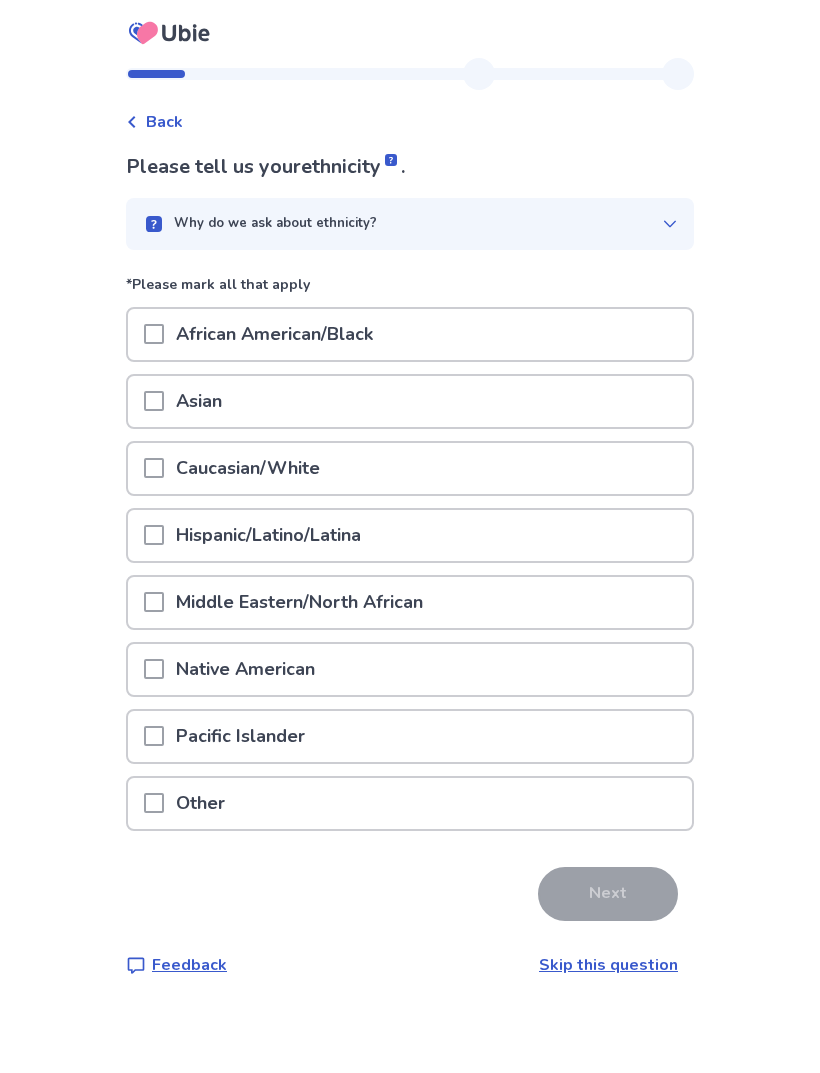 click at bounding box center [154, 468] 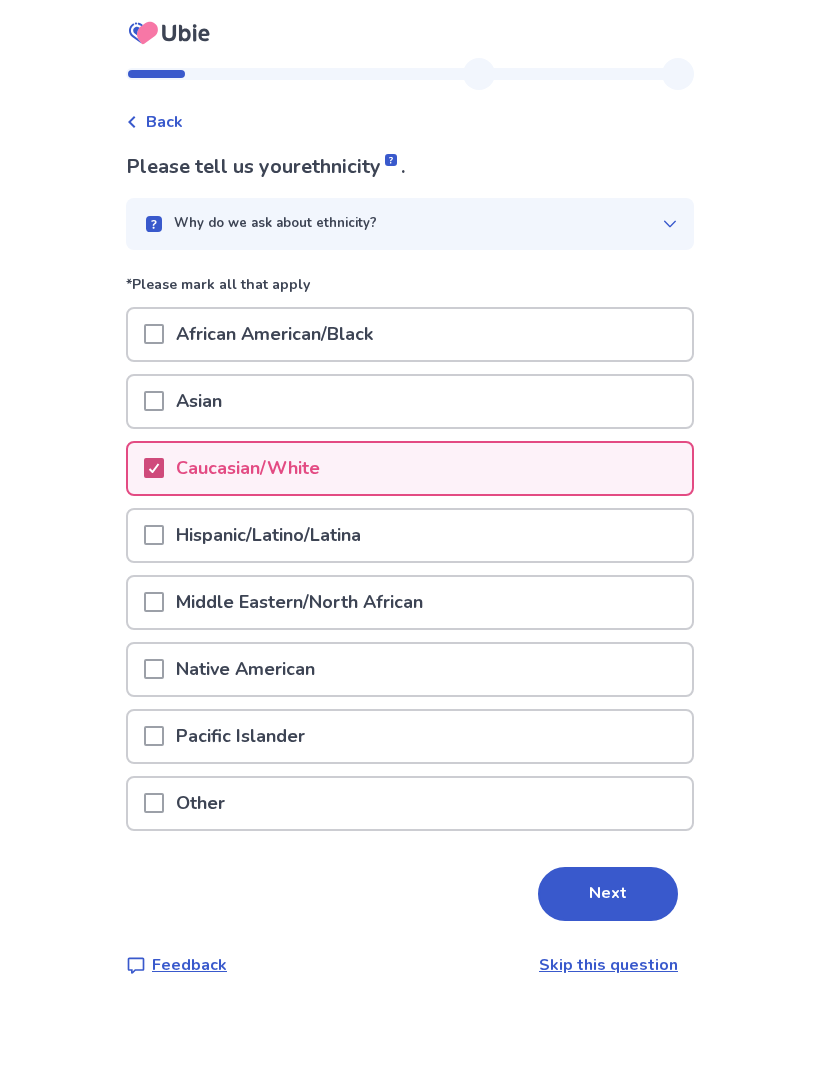 click on "Next" at bounding box center [608, 894] 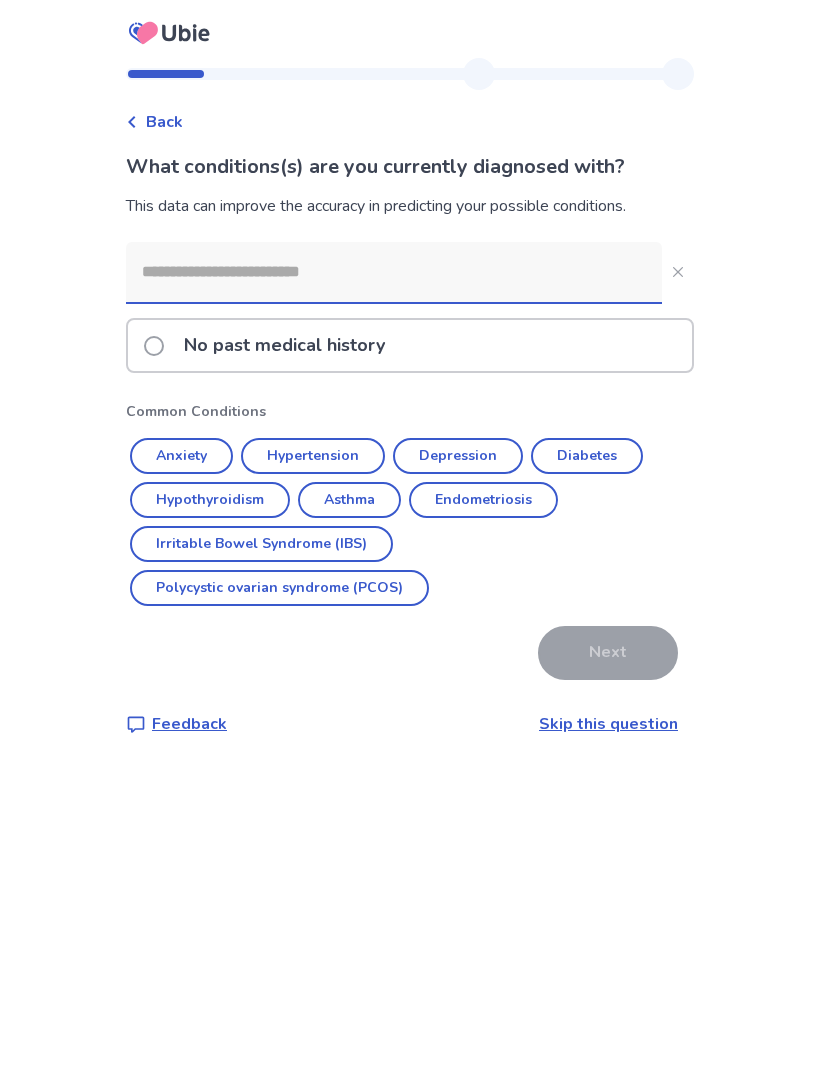 click on "Anxiety" at bounding box center [181, 456] 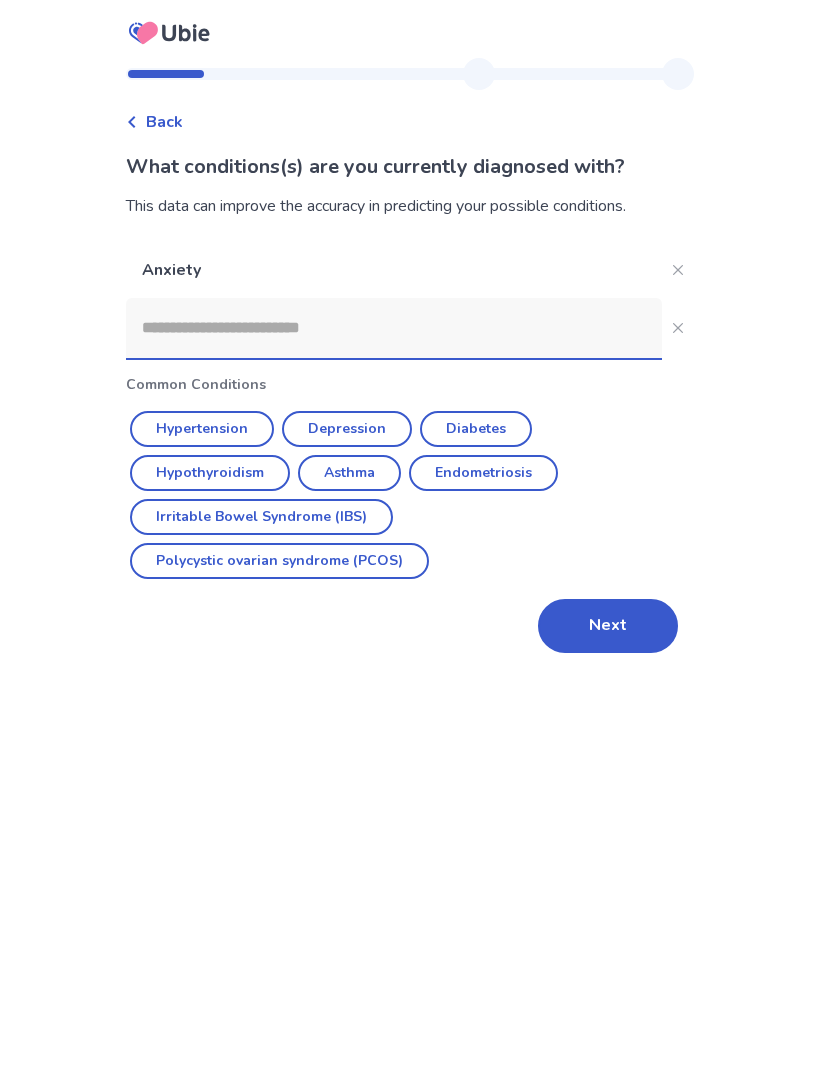 click on "Next" at bounding box center [608, 626] 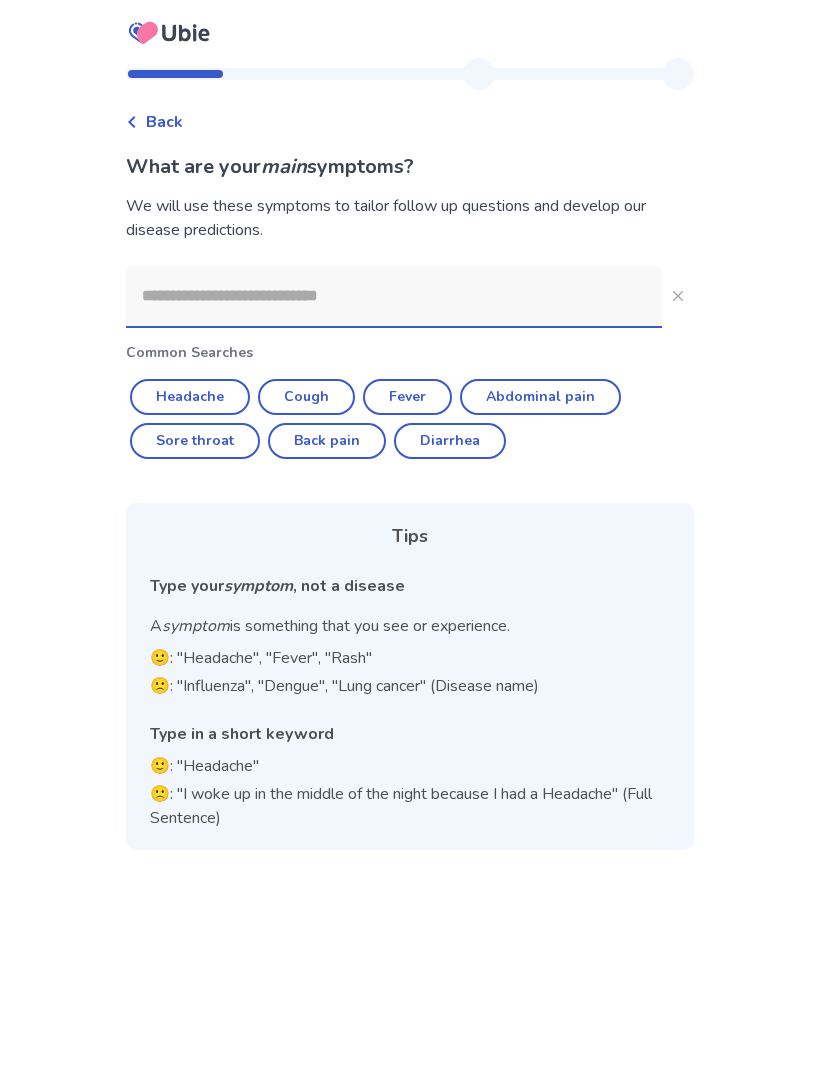 click on "Diarrhea" 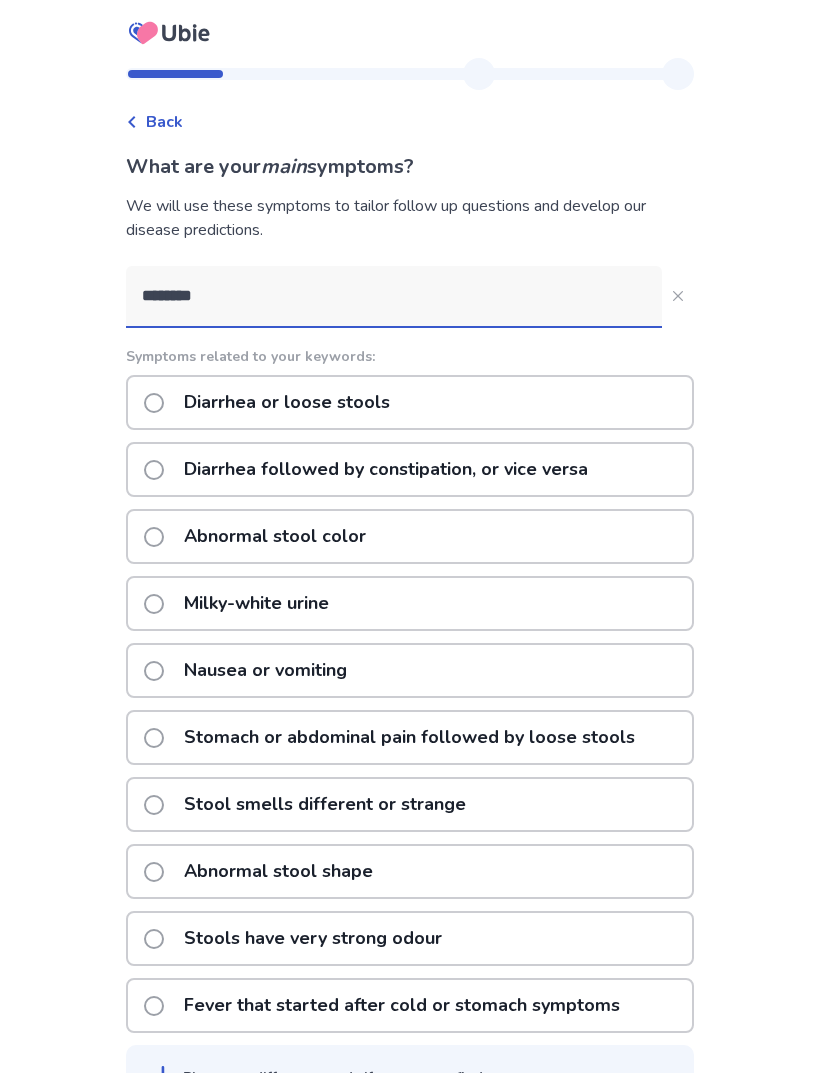 click on "********" 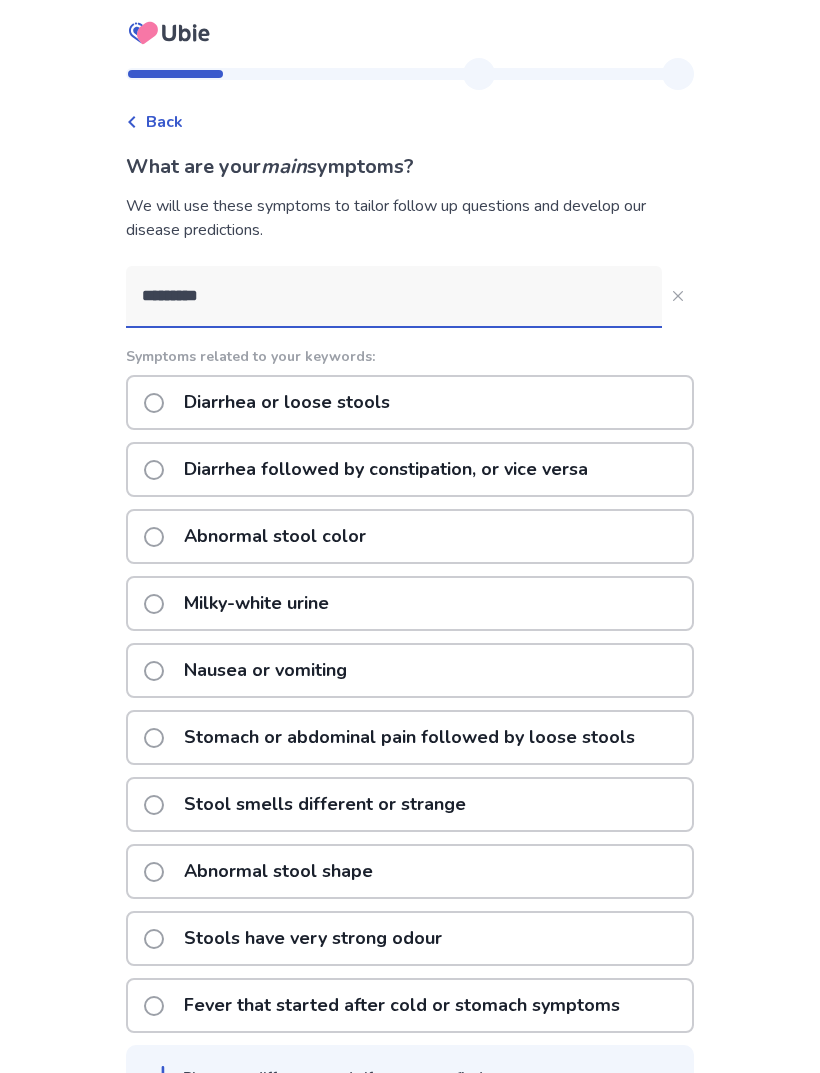 type on "********" 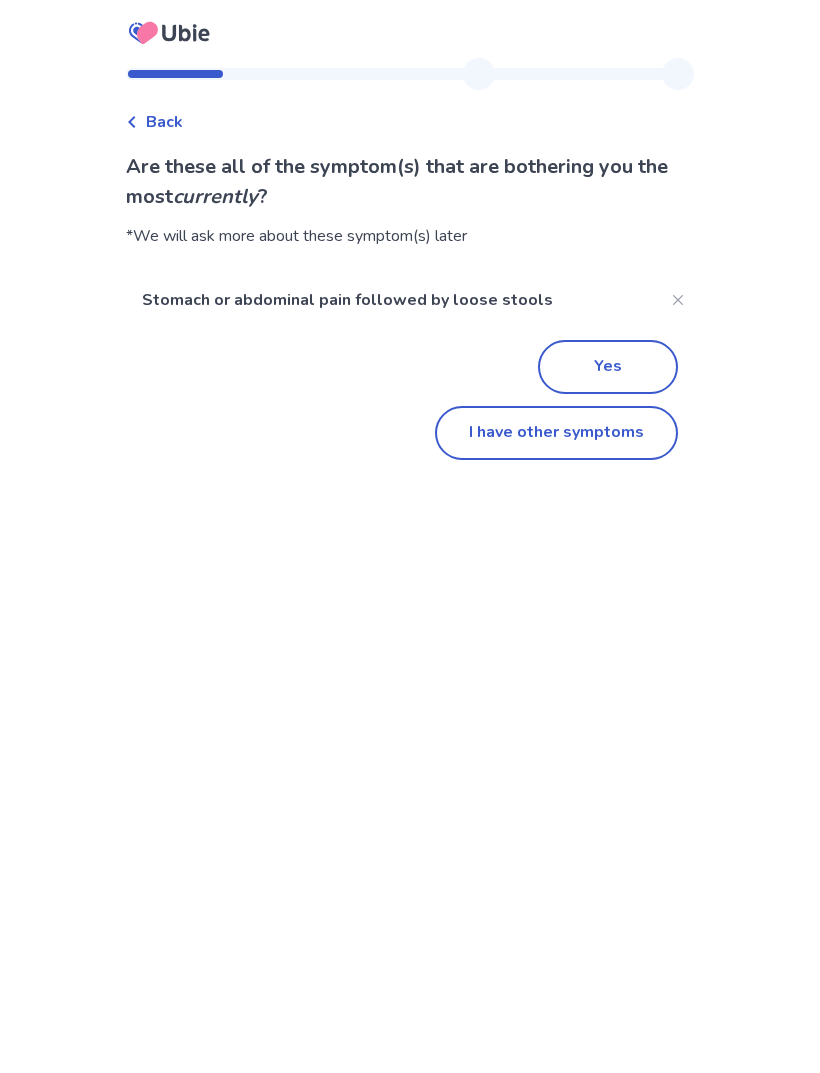 click on "I have other symptoms" 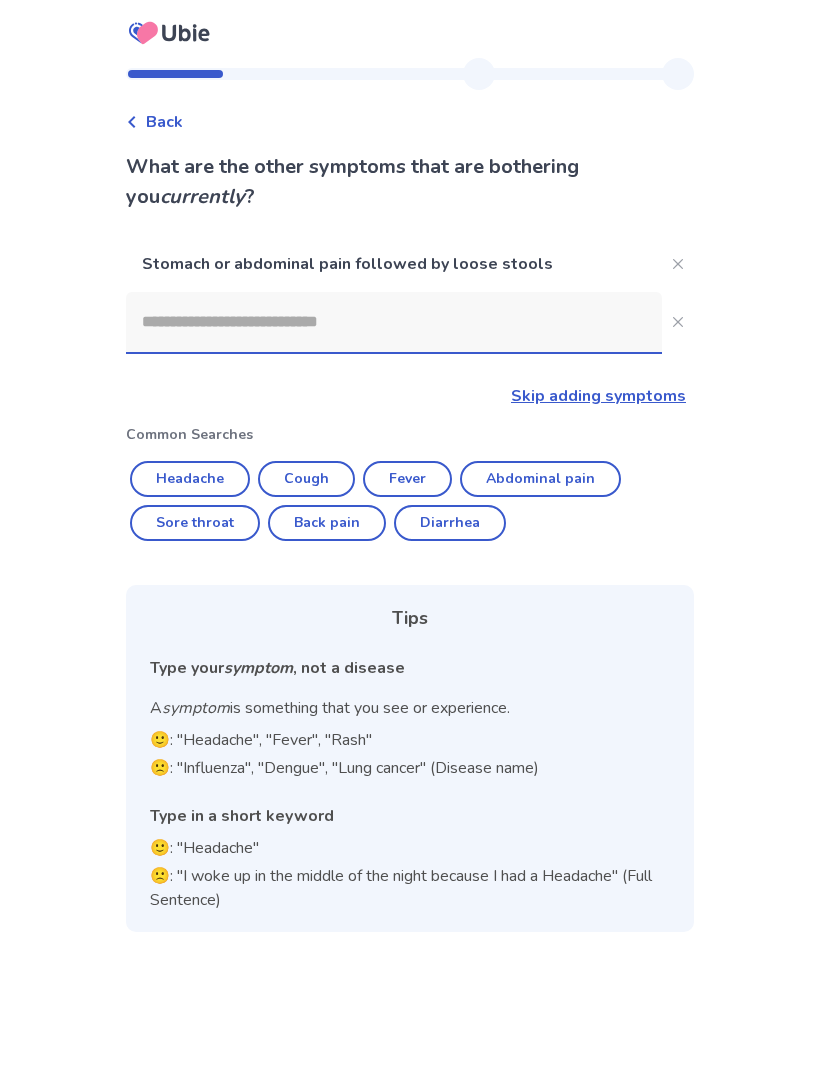 click 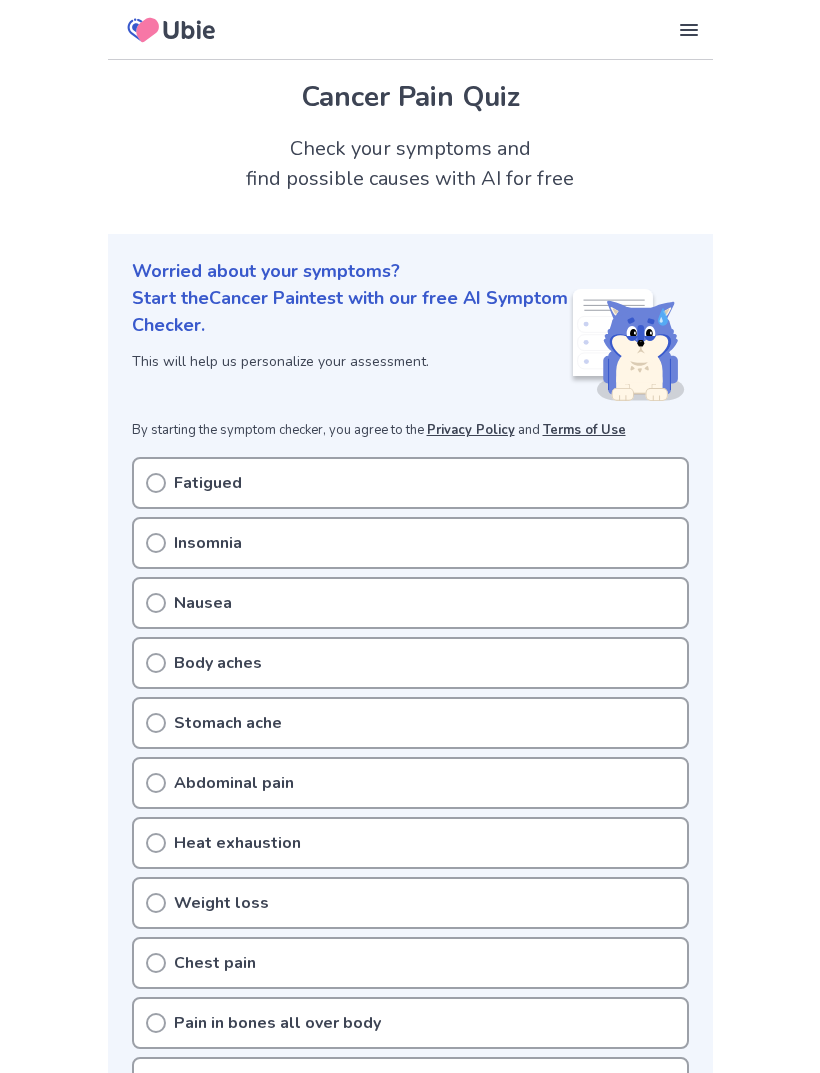 scroll, scrollTop: 413, scrollLeft: 0, axis: vertical 